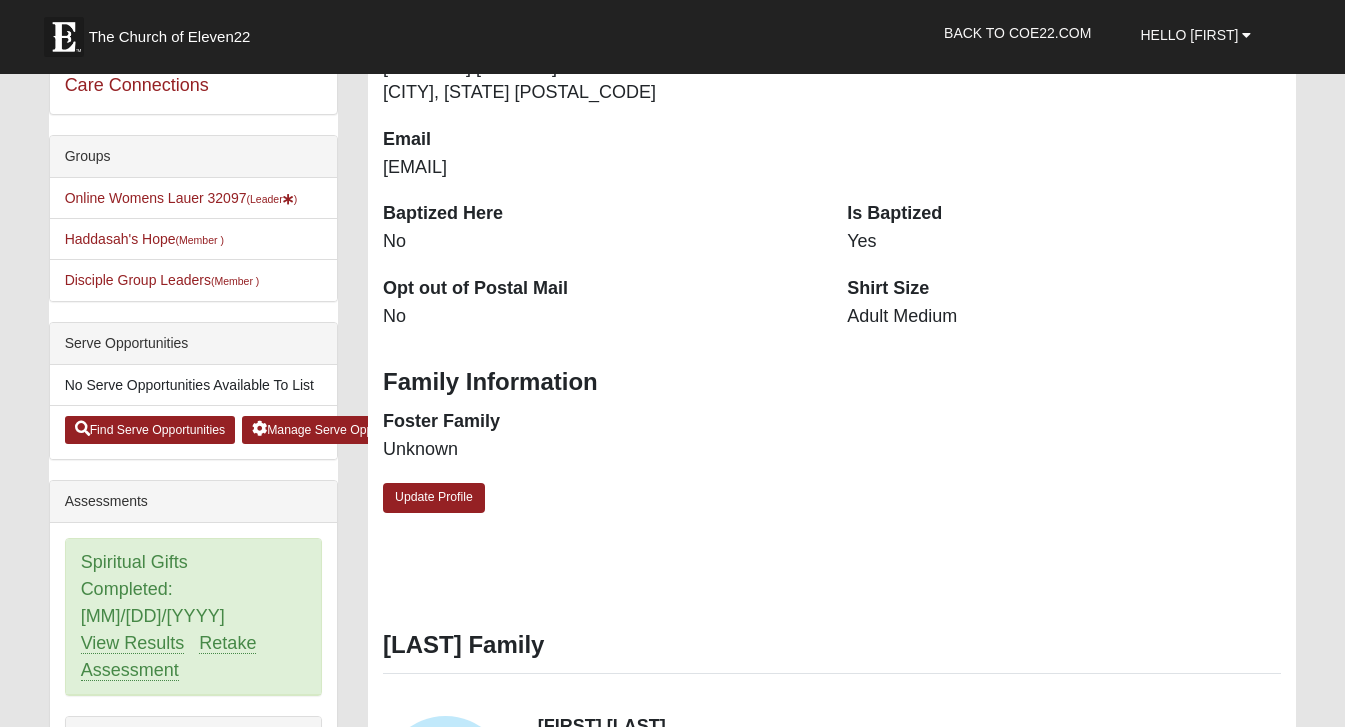 scroll, scrollTop: 437, scrollLeft: 0, axis: vertical 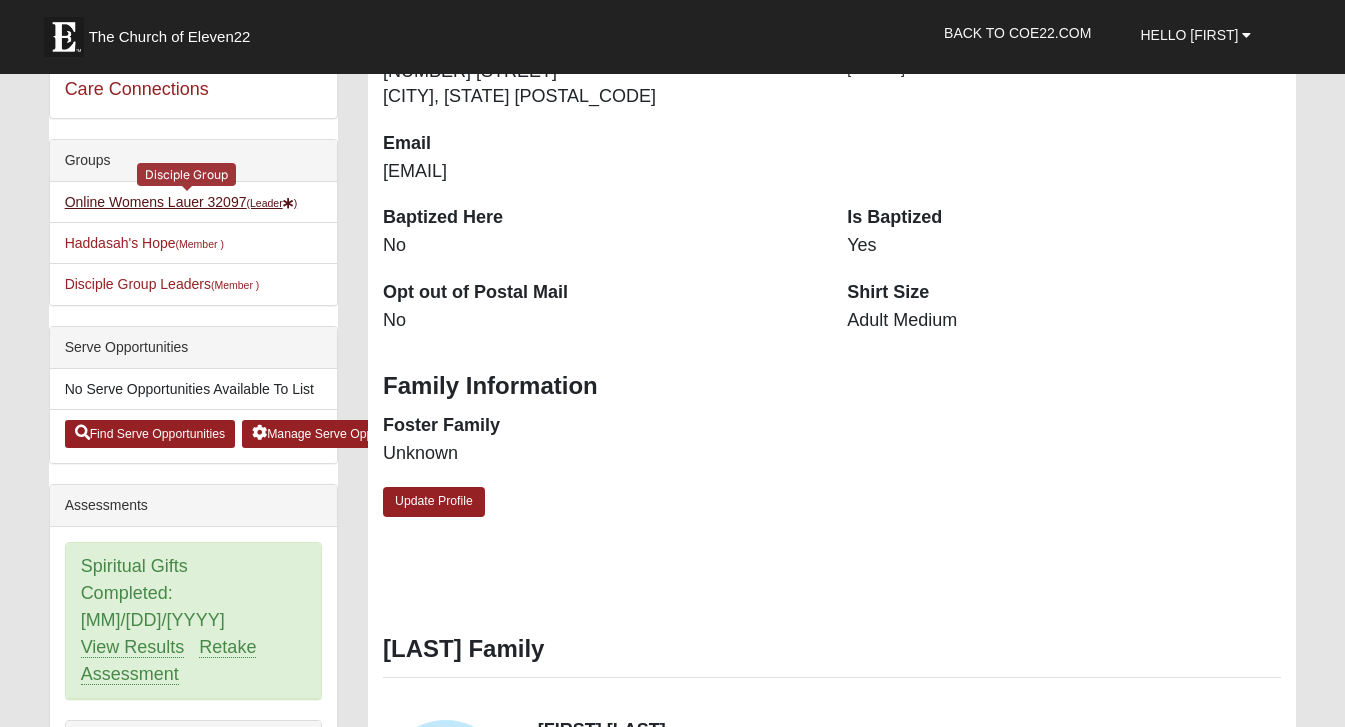 click on "Online Womens [LAST] [POSTAL_CODE] (Leader
)" at bounding box center (181, 202) 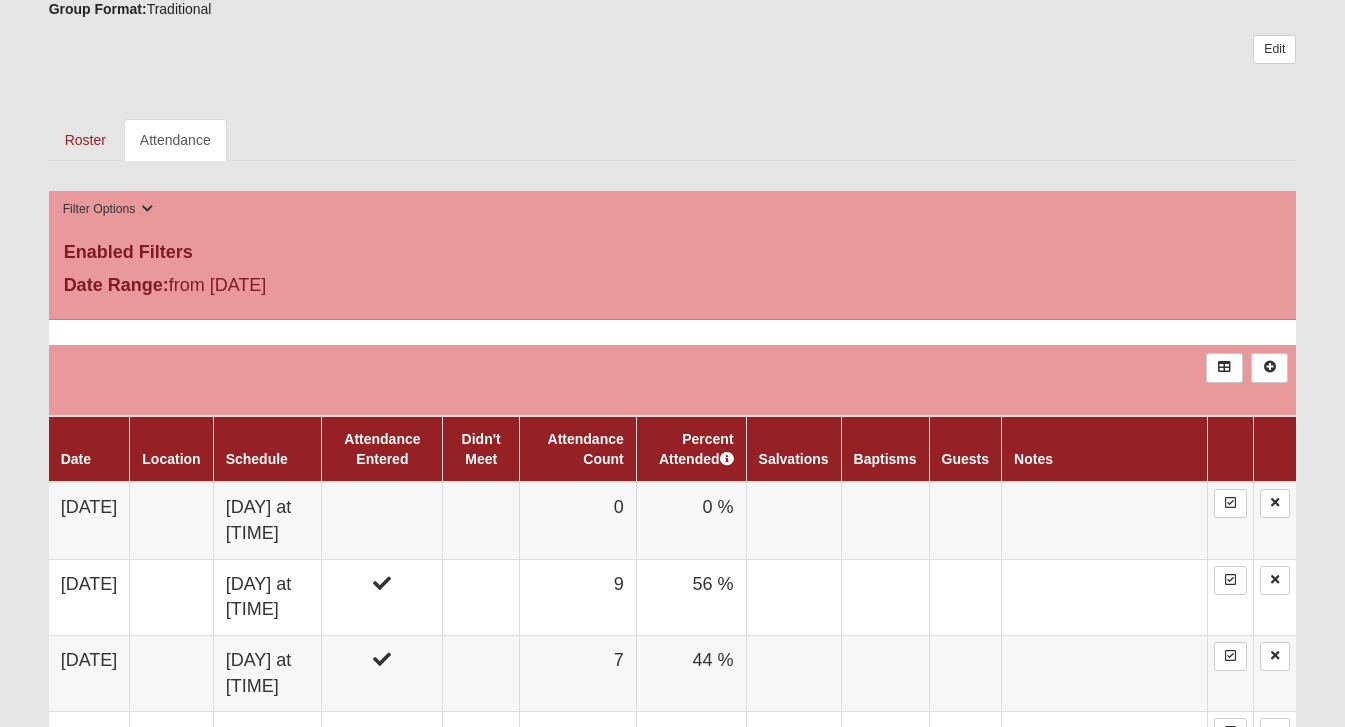 scroll, scrollTop: 988, scrollLeft: 0, axis: vertical 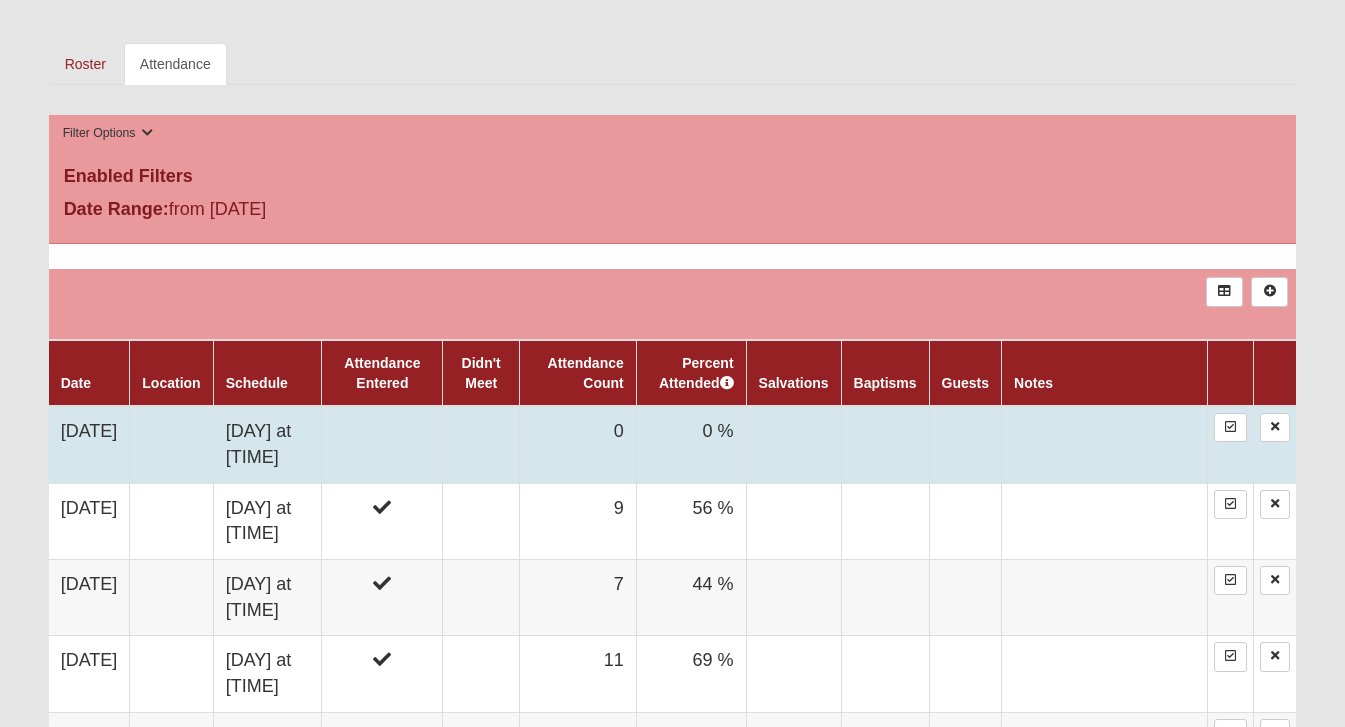 click at bounding box center [382, 444] 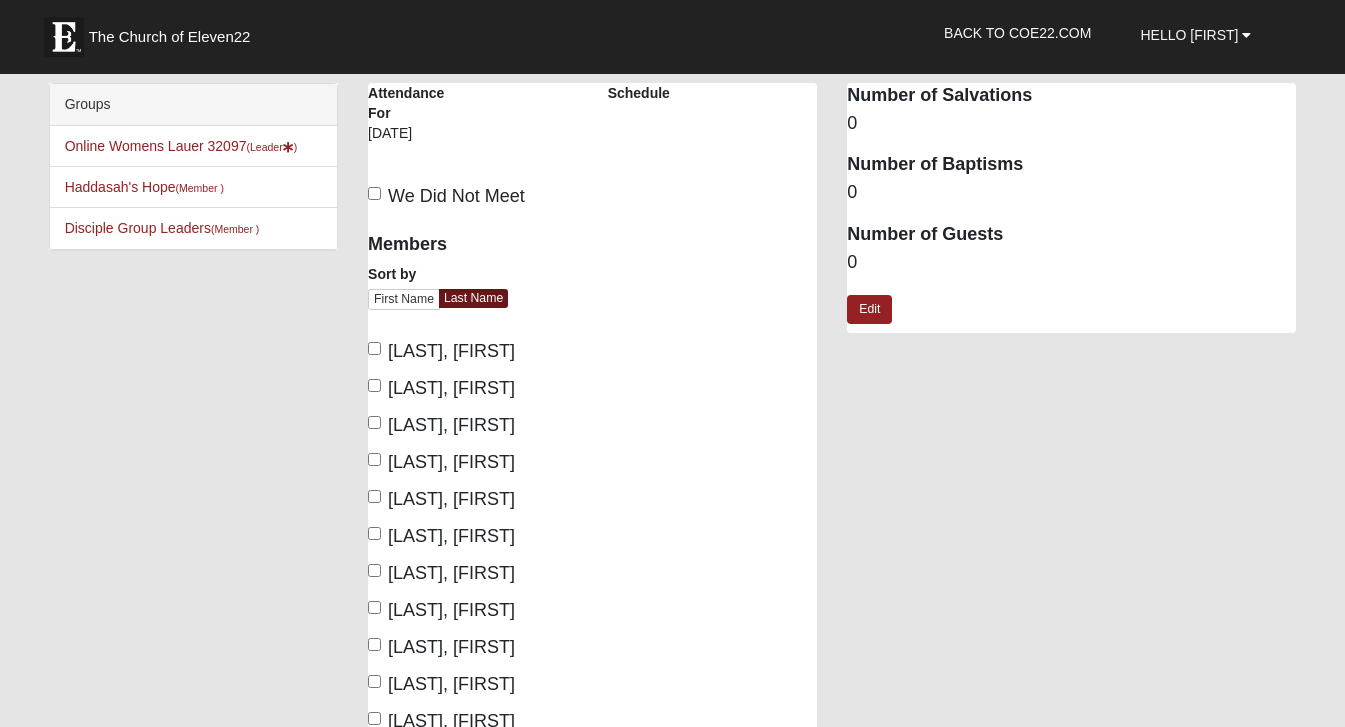 scroll, scrollTop: 0, scrollLeft: 0, axis: both 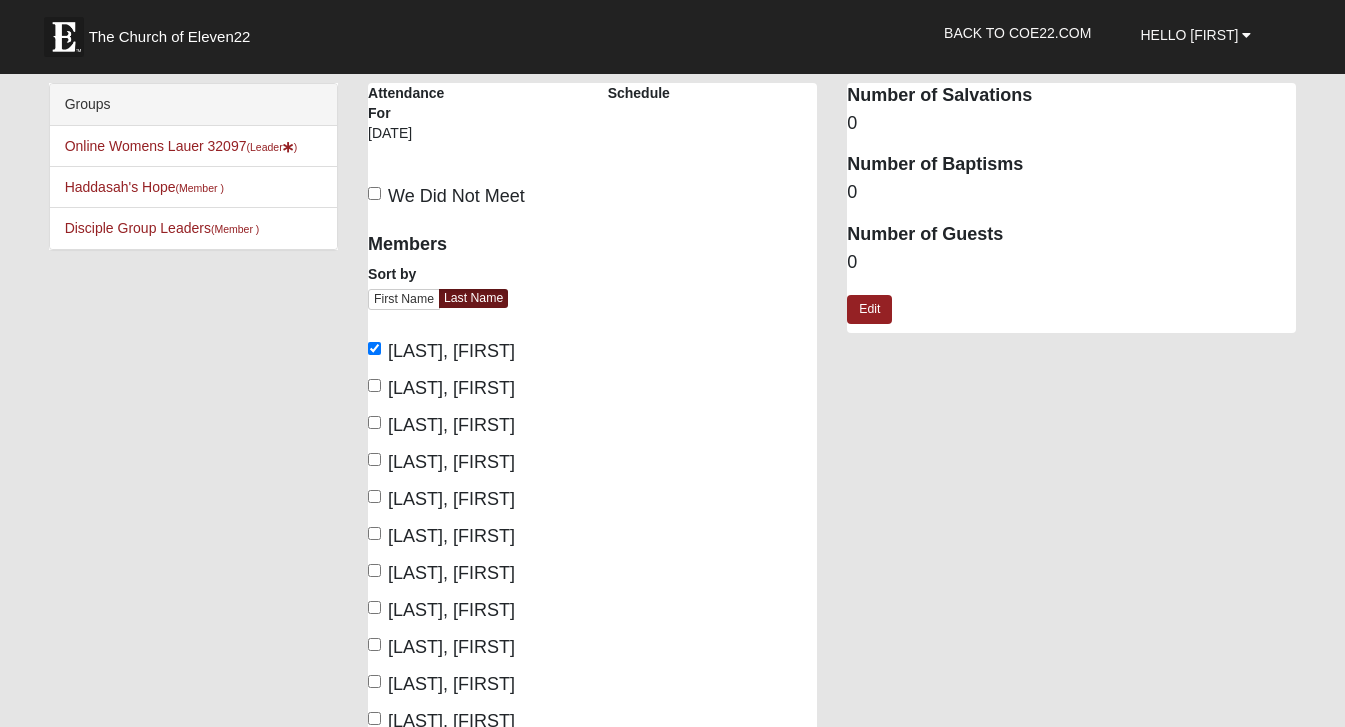 click on "Ford, Margaret" at bounding box center (451, 388) 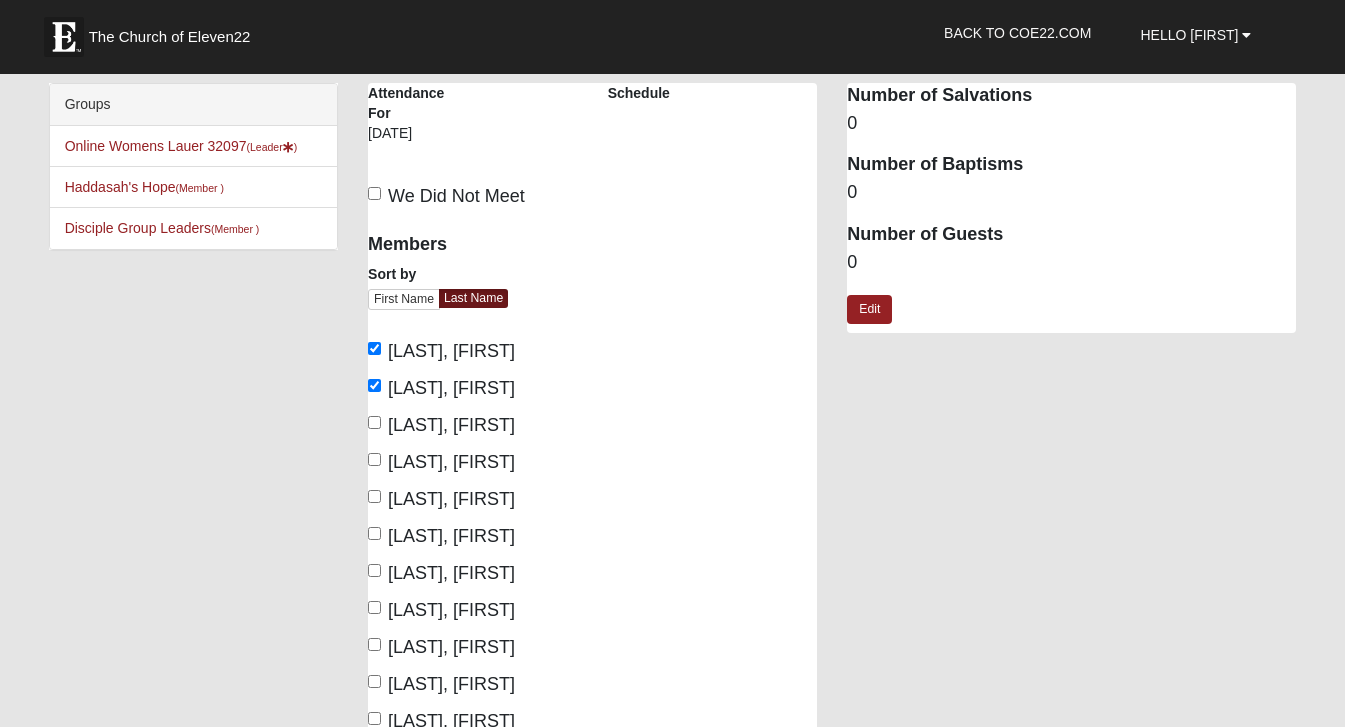 click on "Gravenhof, Jordyn" at bounding box center (451, 462) 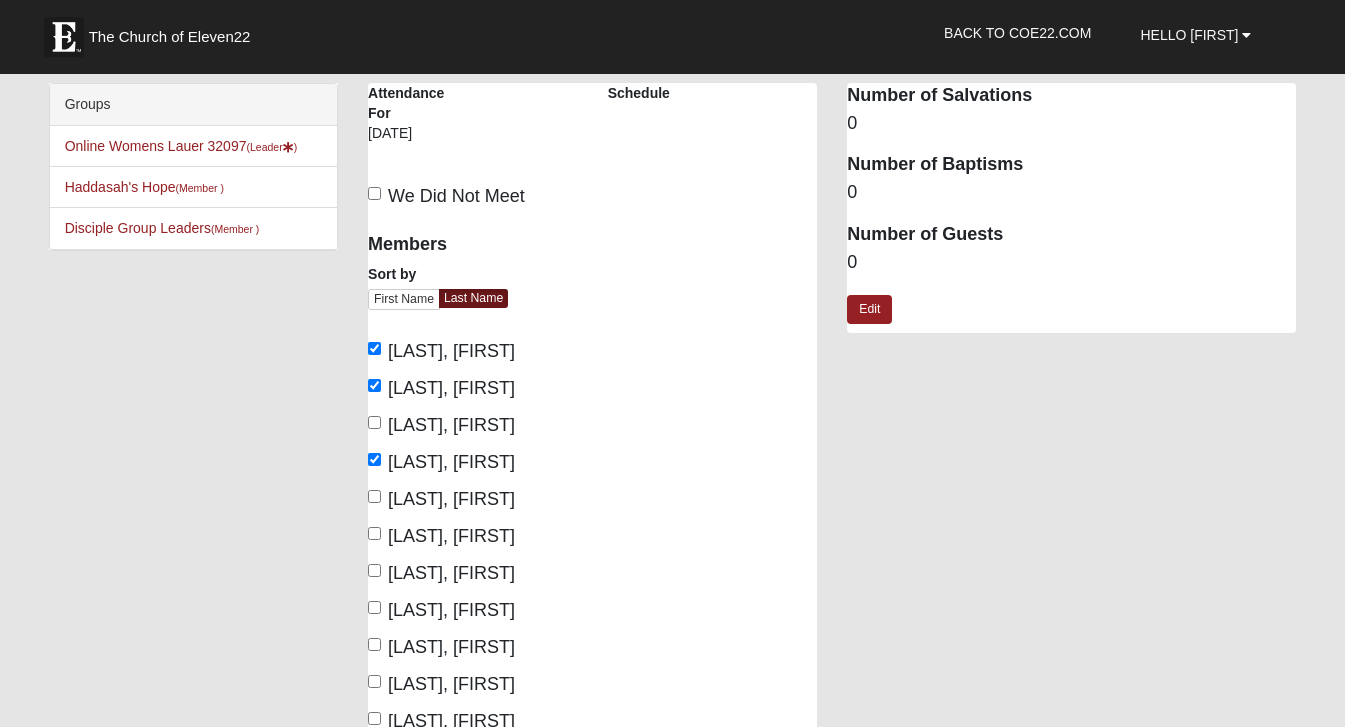 click on "Hill, Jade" at bounding box center [451, 536] 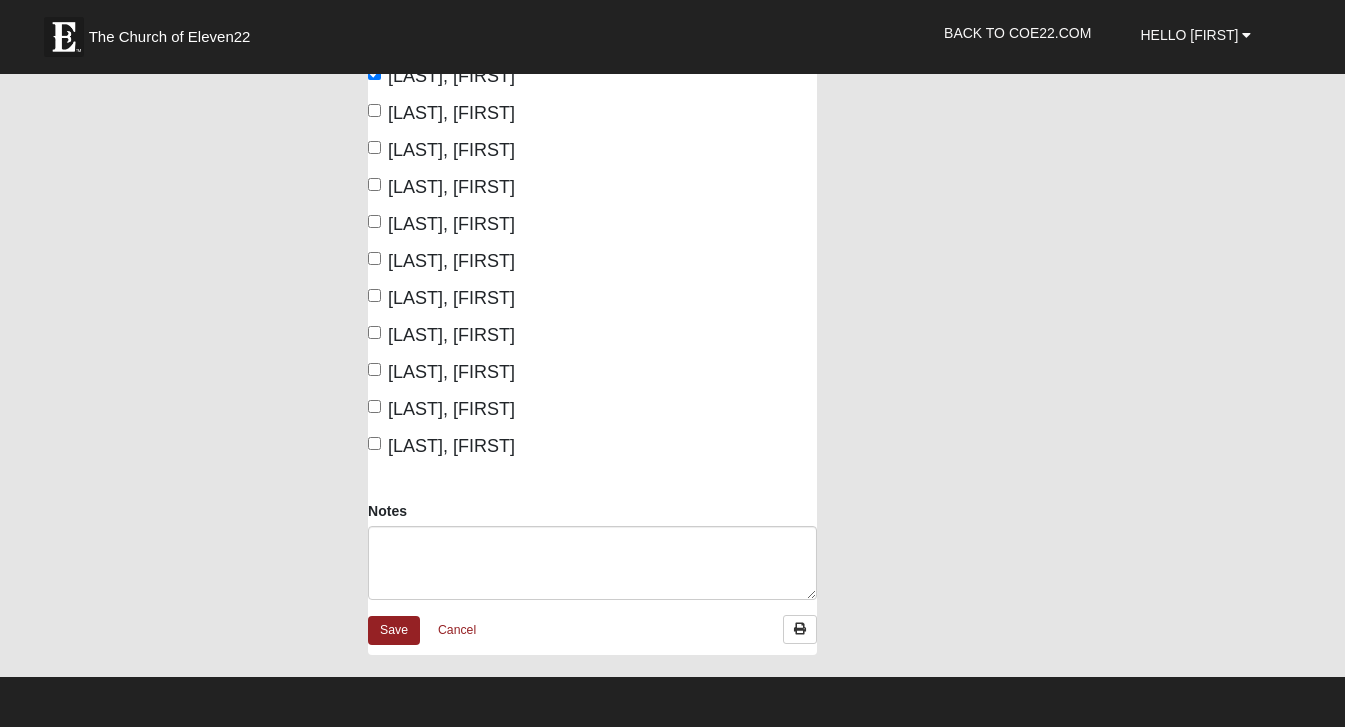 scroll, scrollTop: 437, scrollLeft: 0, axis: vertical 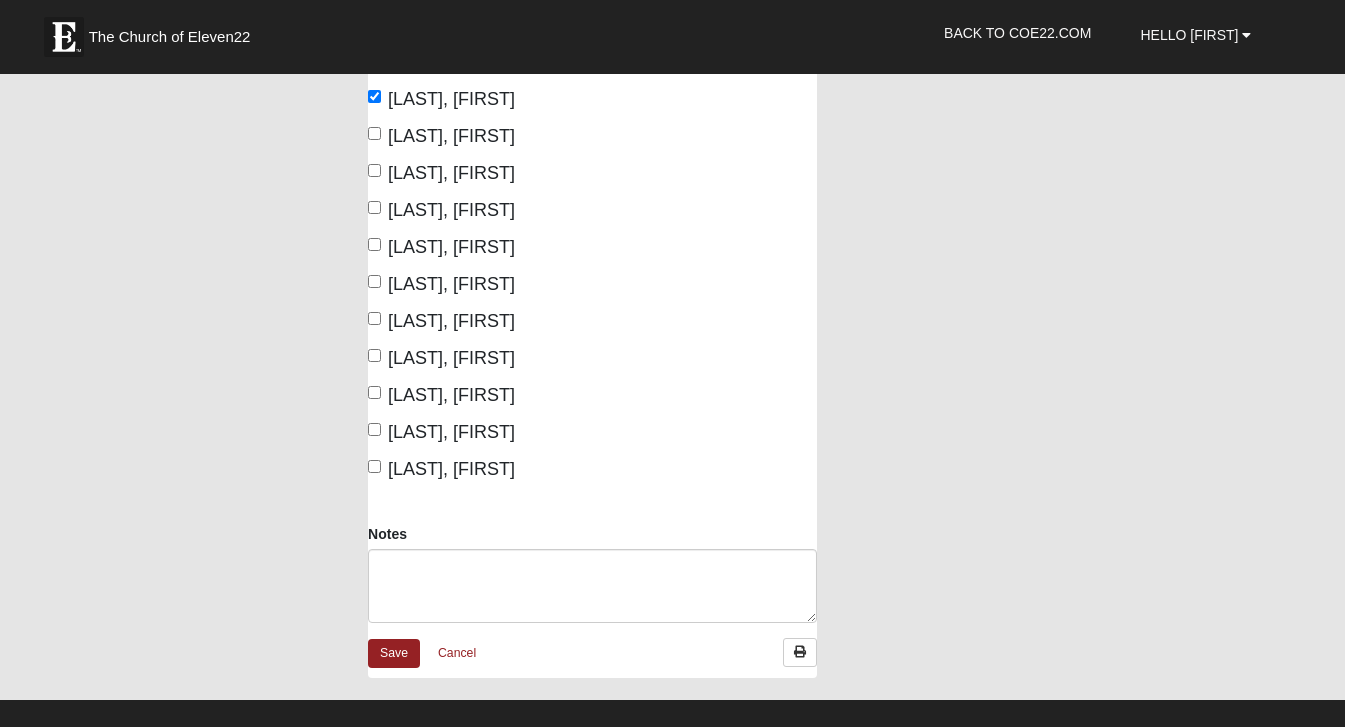 click on "Jollow, Tessa" at bounding box center (451, 136) 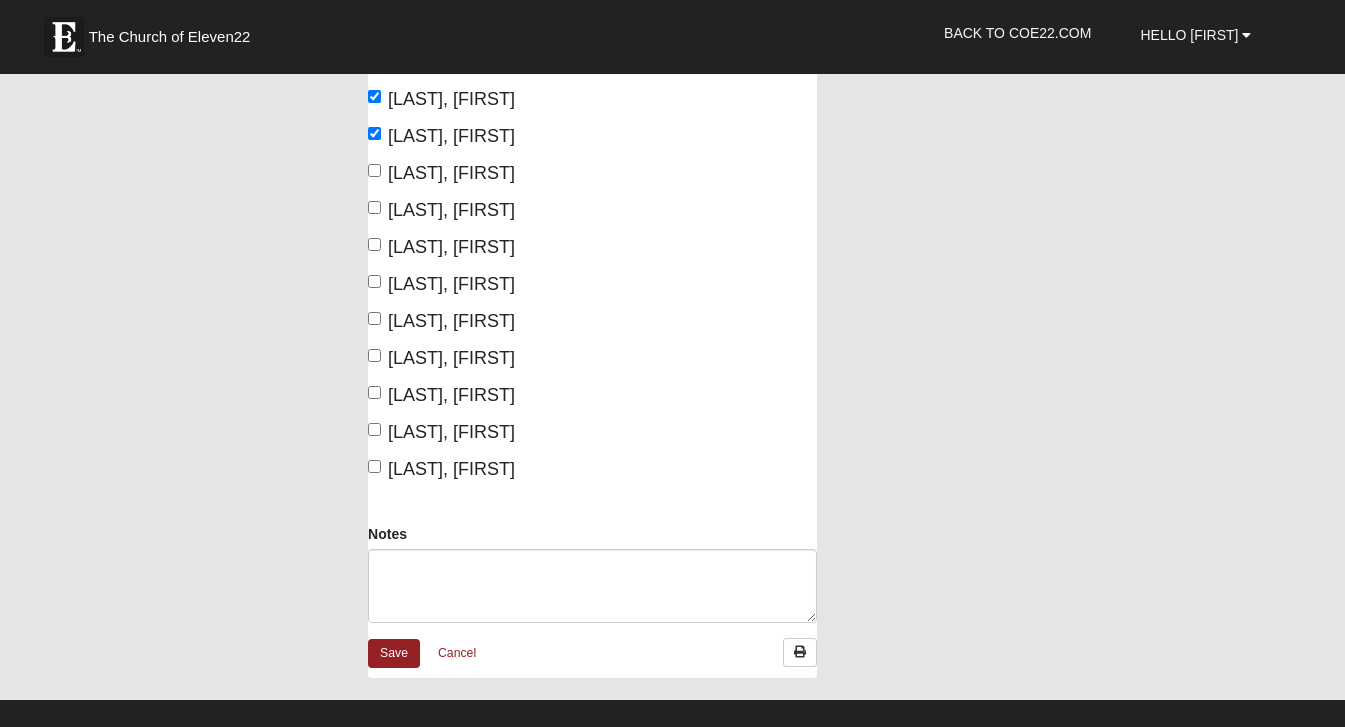 click on "Kenny, Elizabeth" at bounding box center (451, 173) 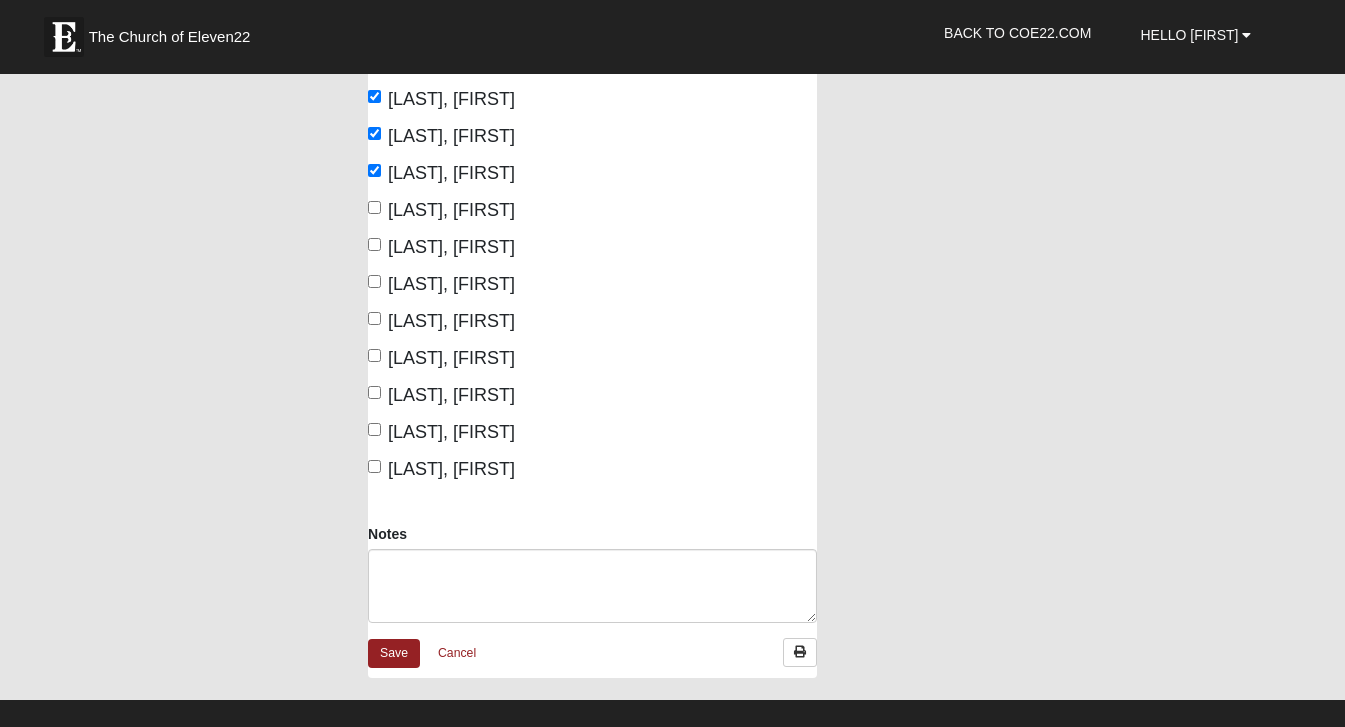 click on "King, Casey" at bounding box center [451, 210] 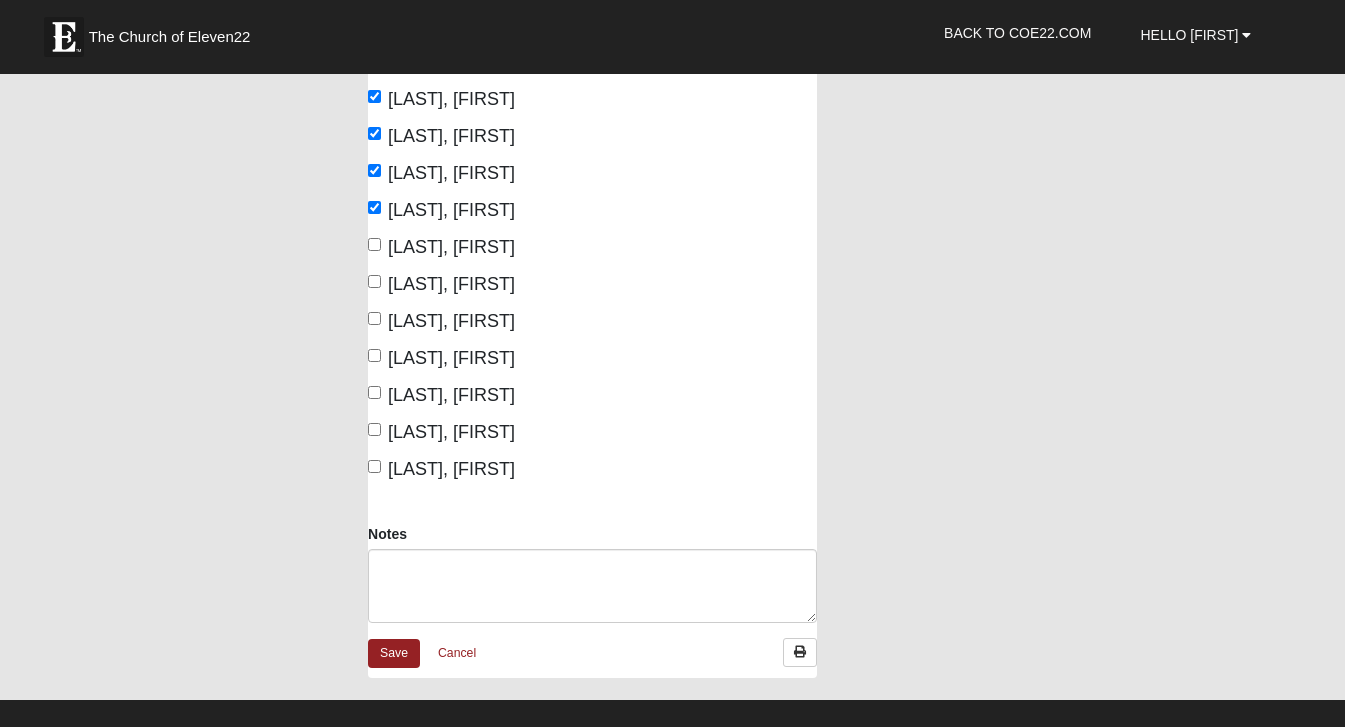 click on "Lauer, Kristen" at bounding box center (451, 247) 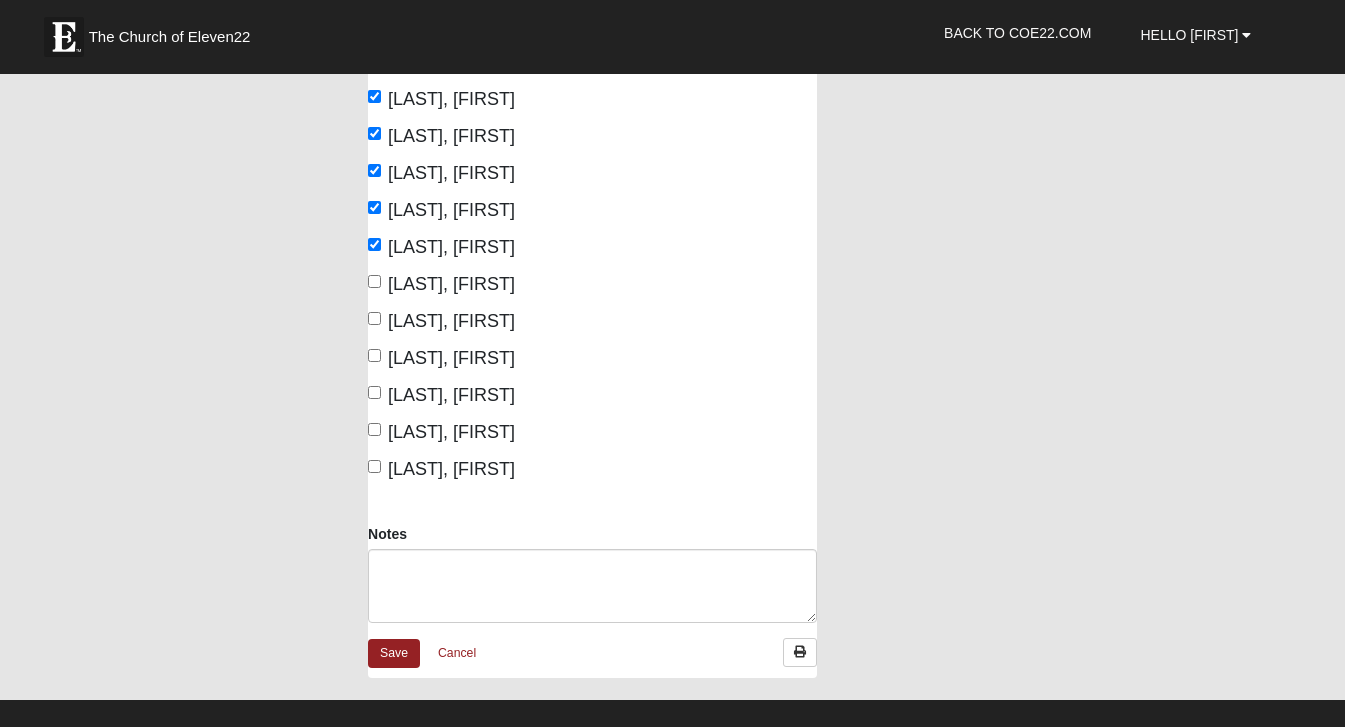 click on "Seiler, Cheyenne" at bounding box center [451, 358] 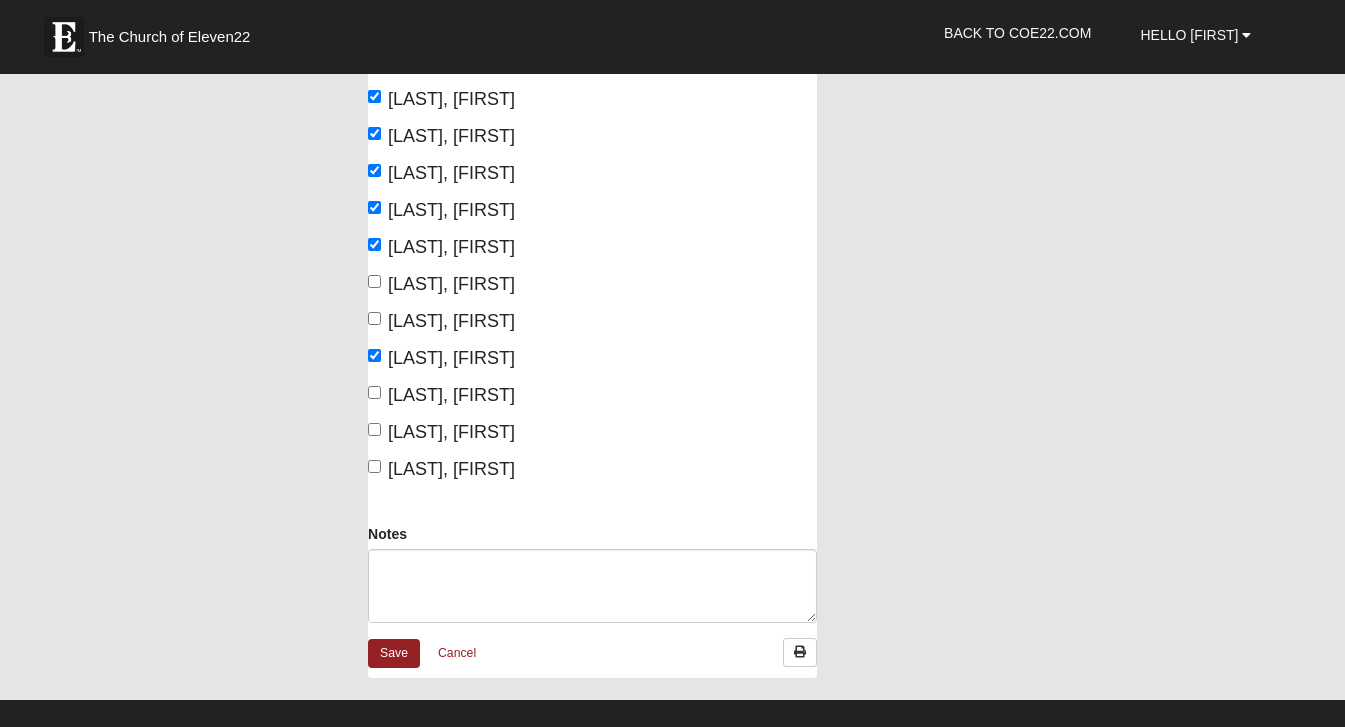 click on "Thomas, Tanetta" at bounding box center (451, 395) 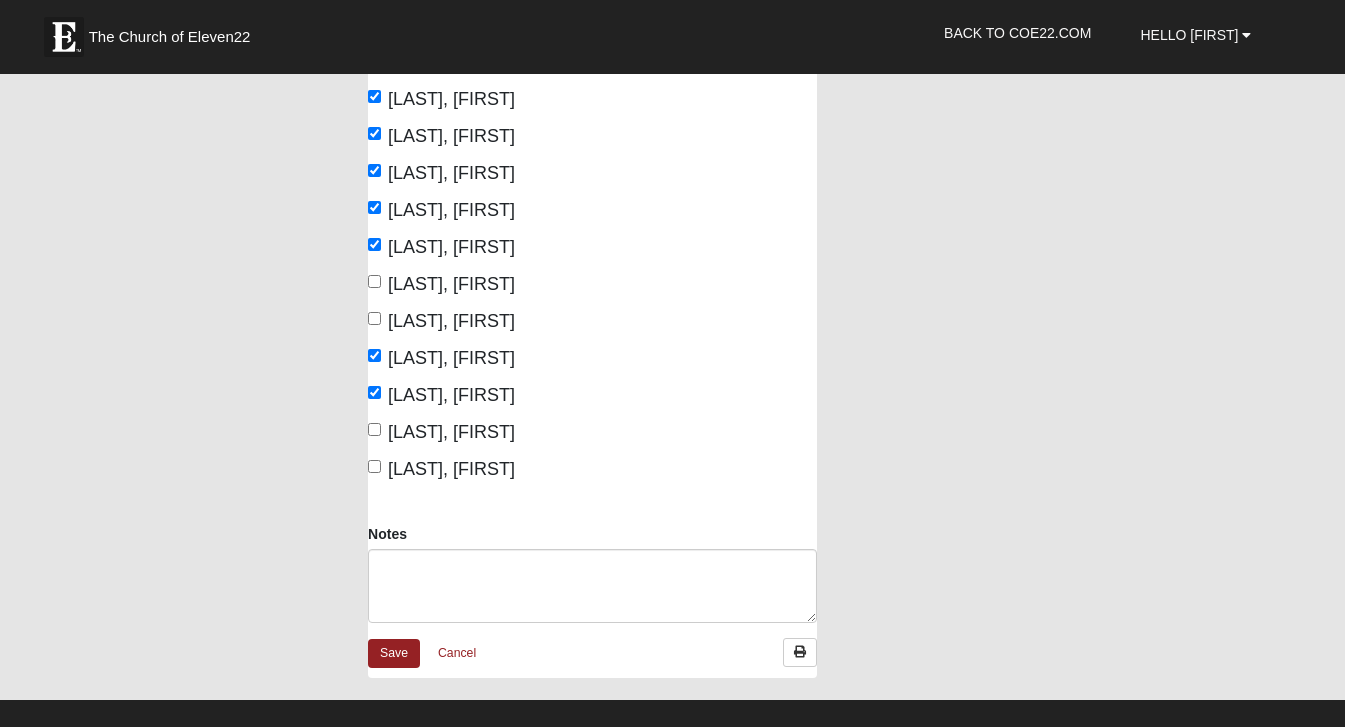 click on "thompson, carol" at bounding box center [451, 432] 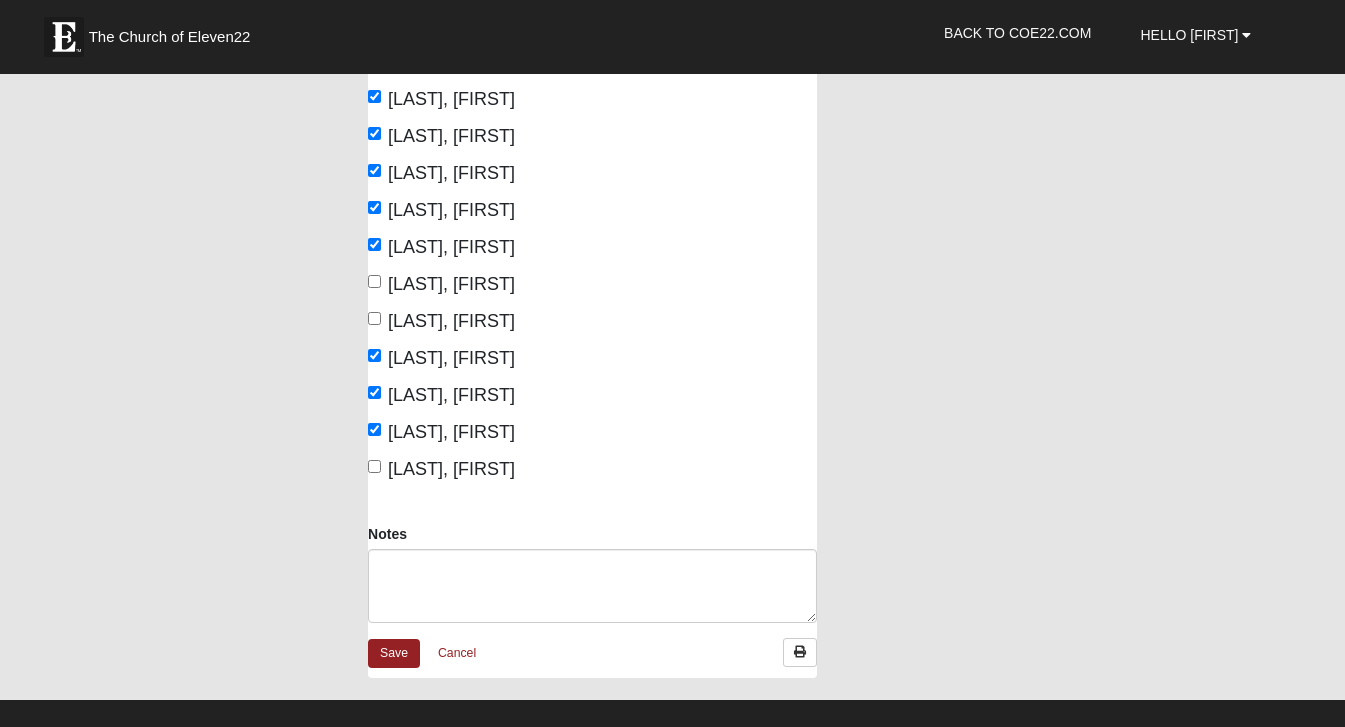 click on "Wiener, Kristy" at bounding box center (451, 469) 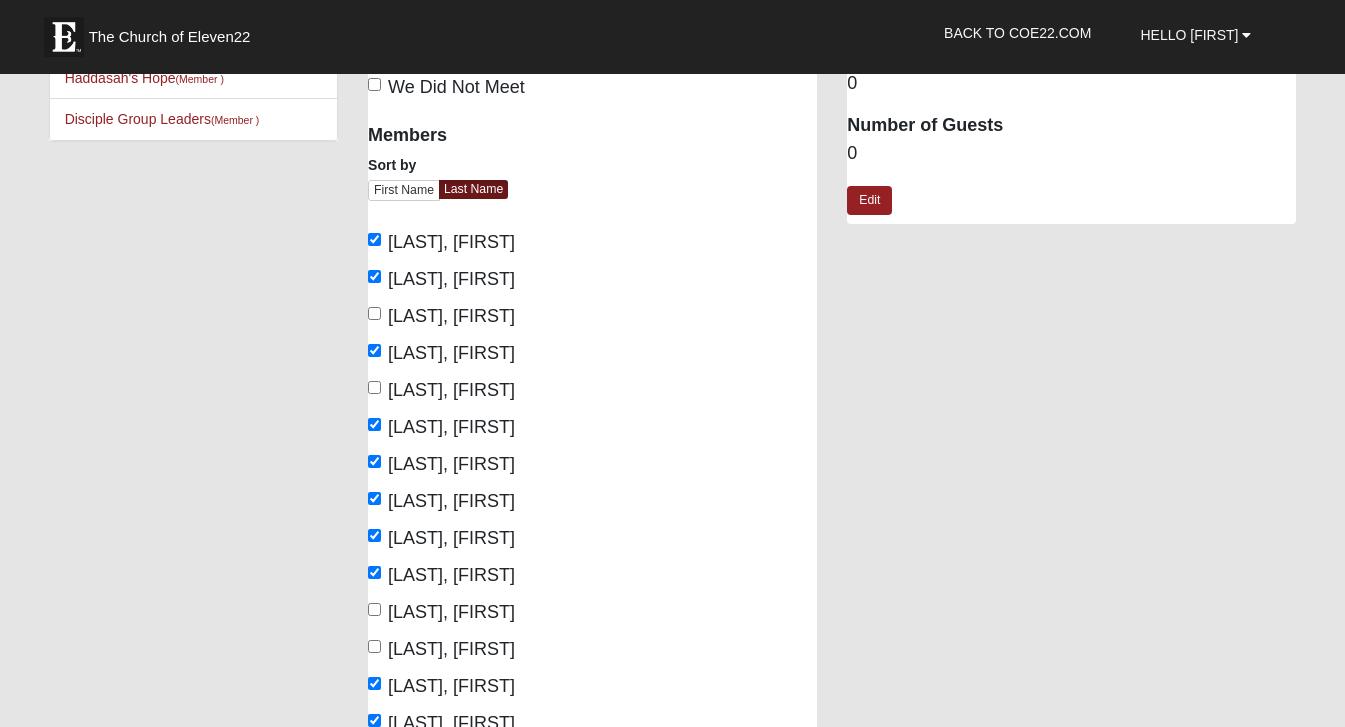 scroll, scrollTop: 0, scrollLeft: 0, axis: both 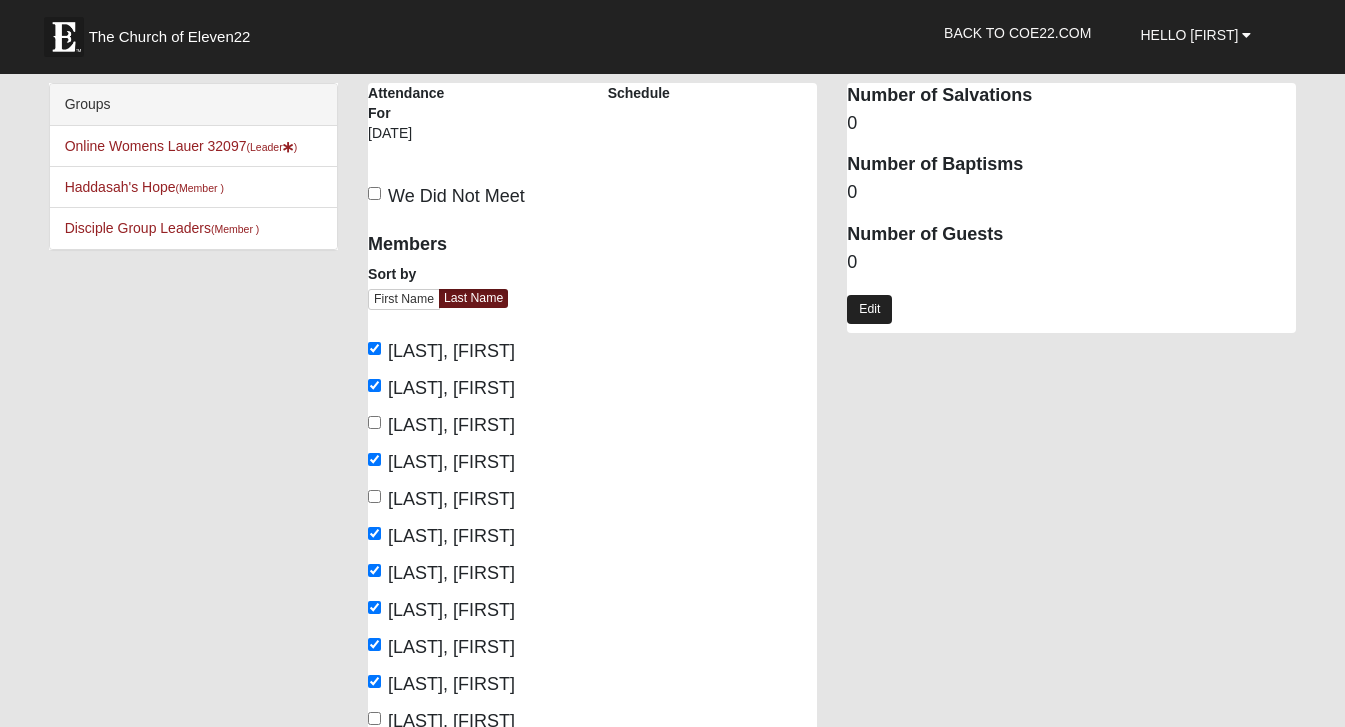 click on "Edit" at bounding box center [869, 309] 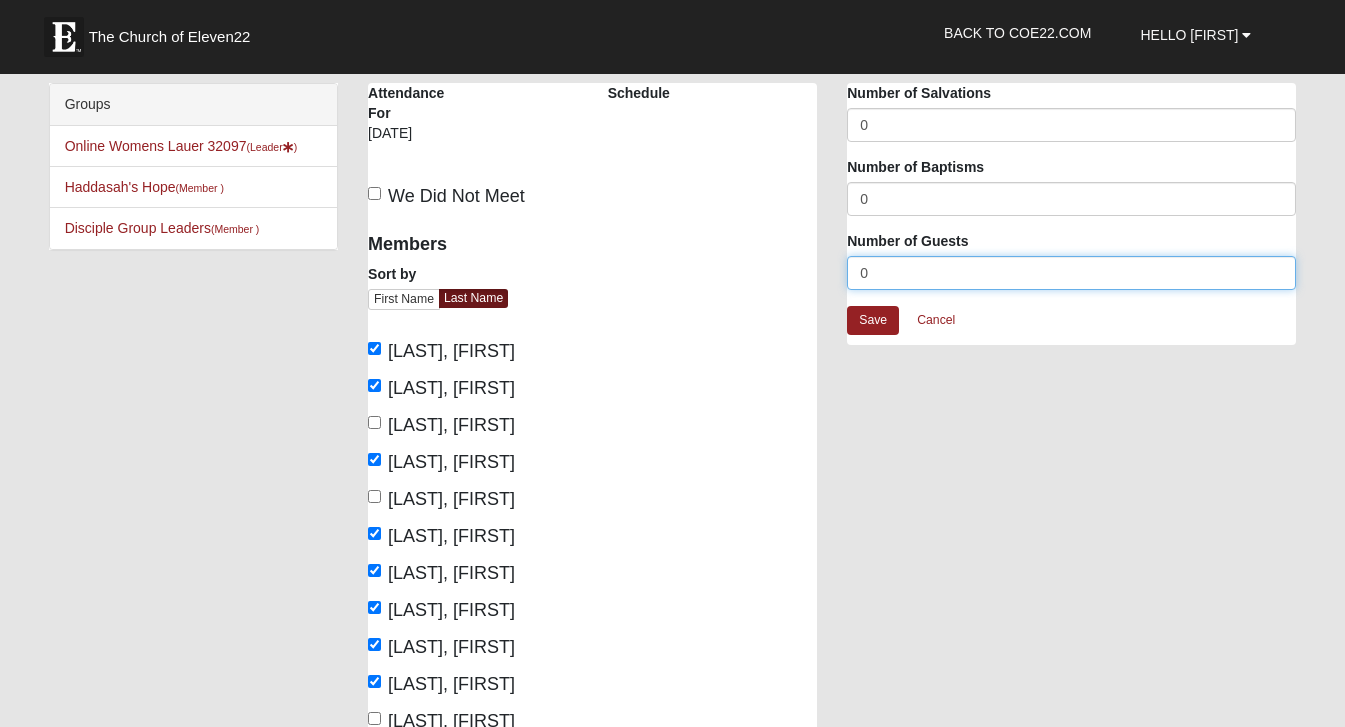 click on "0" at bounding box center [1071, 273] 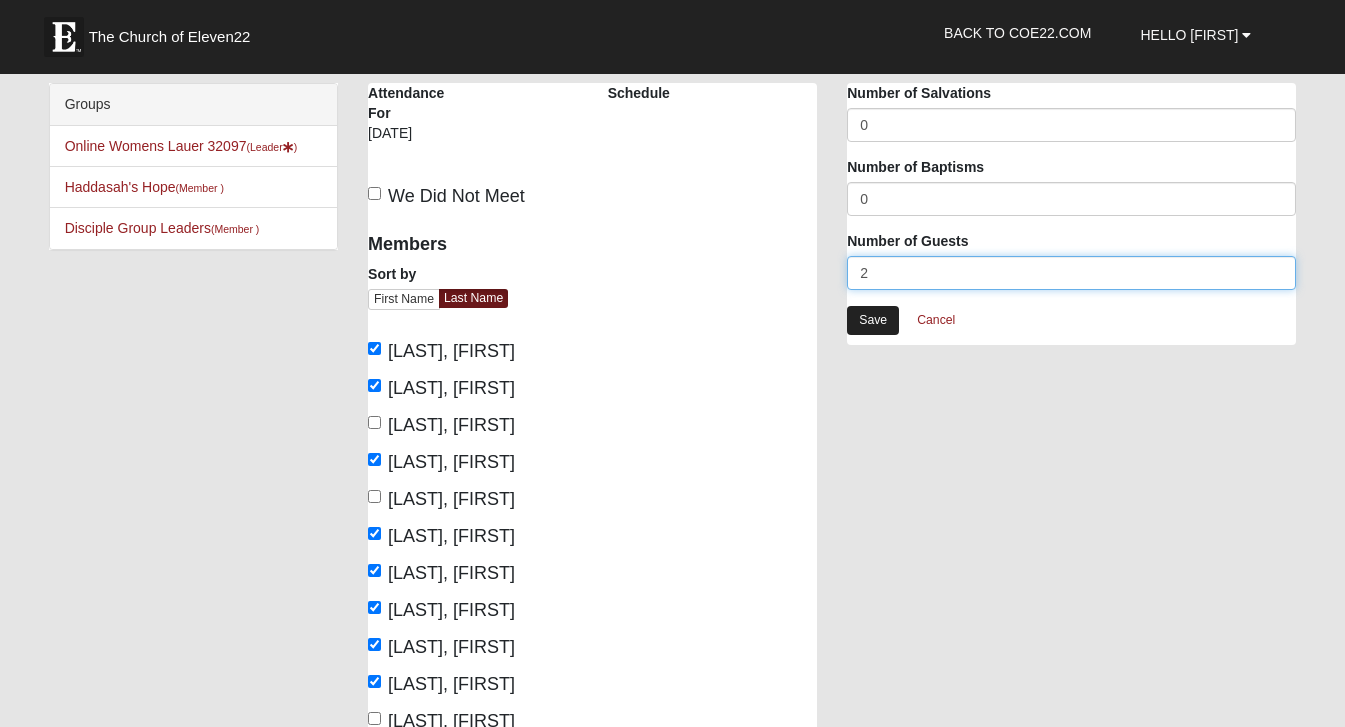 type on "2" 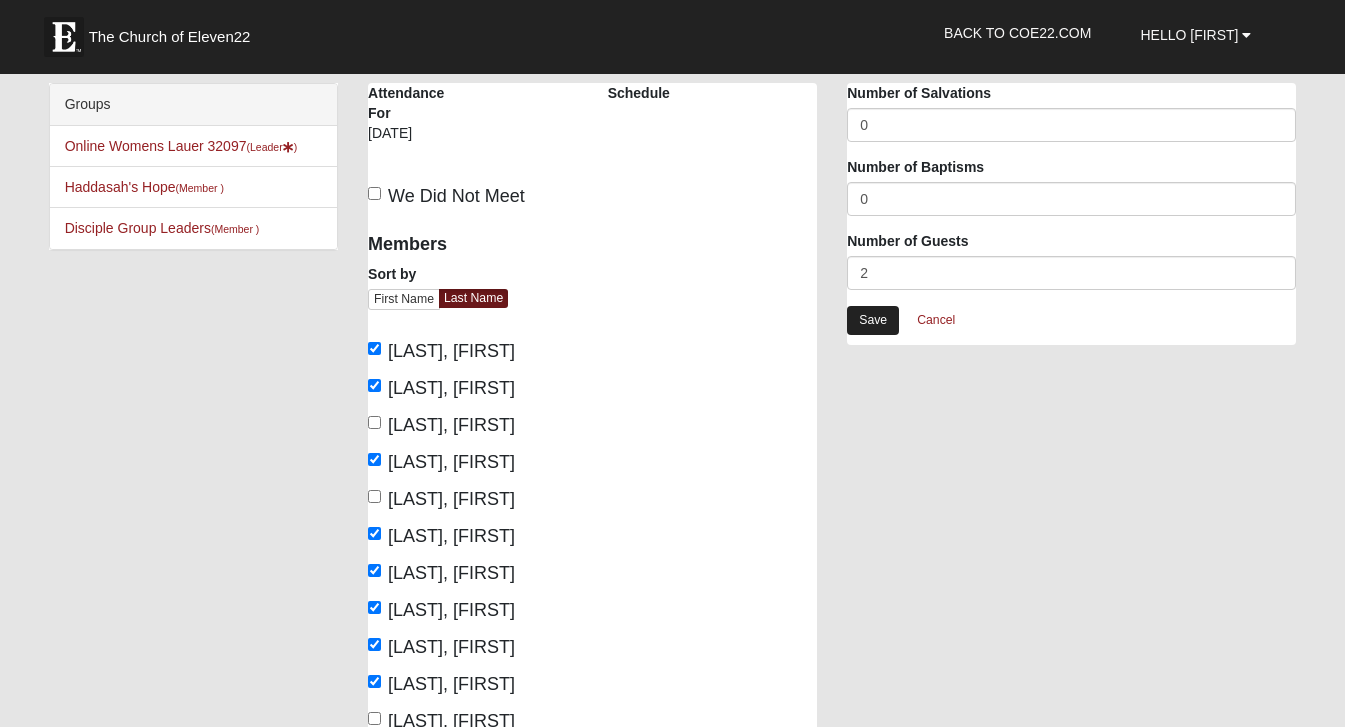 click on "Save" at bounding box center (873, 320) 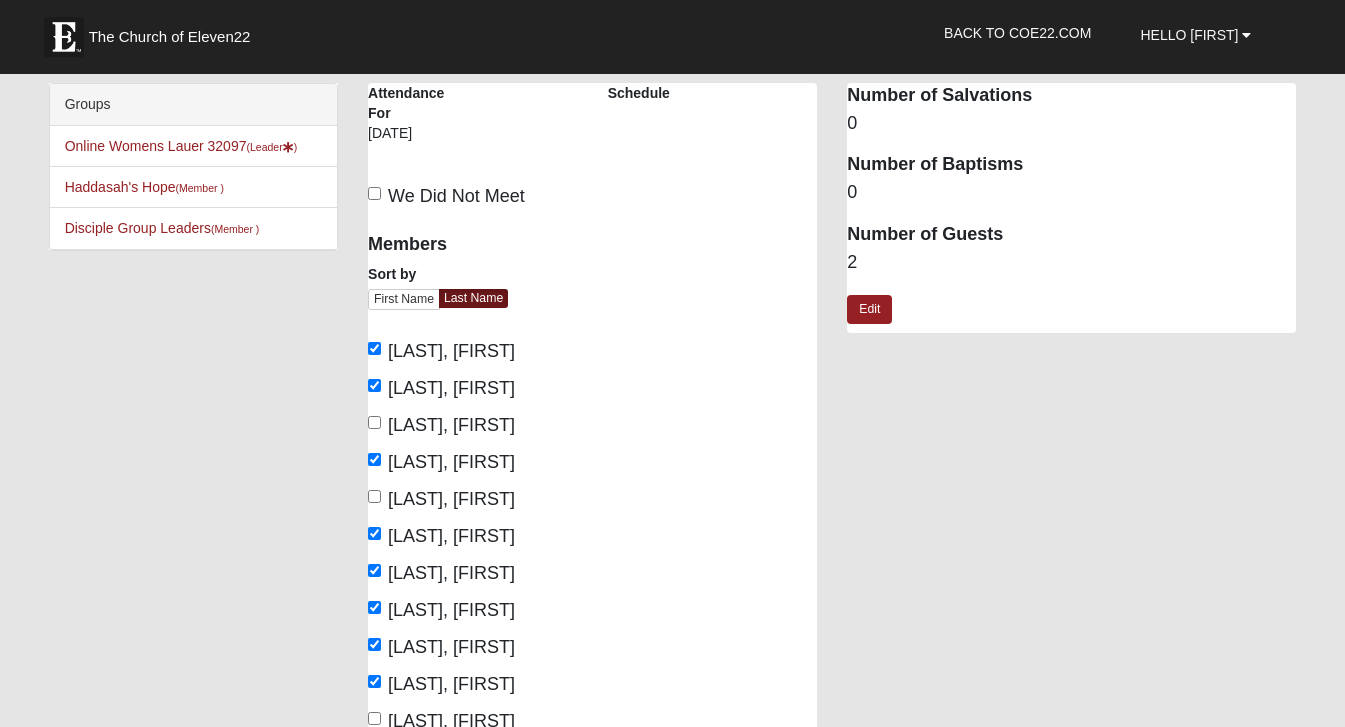 scroll, scrollTop: 809, scrollLeft: 0, axis: vertical 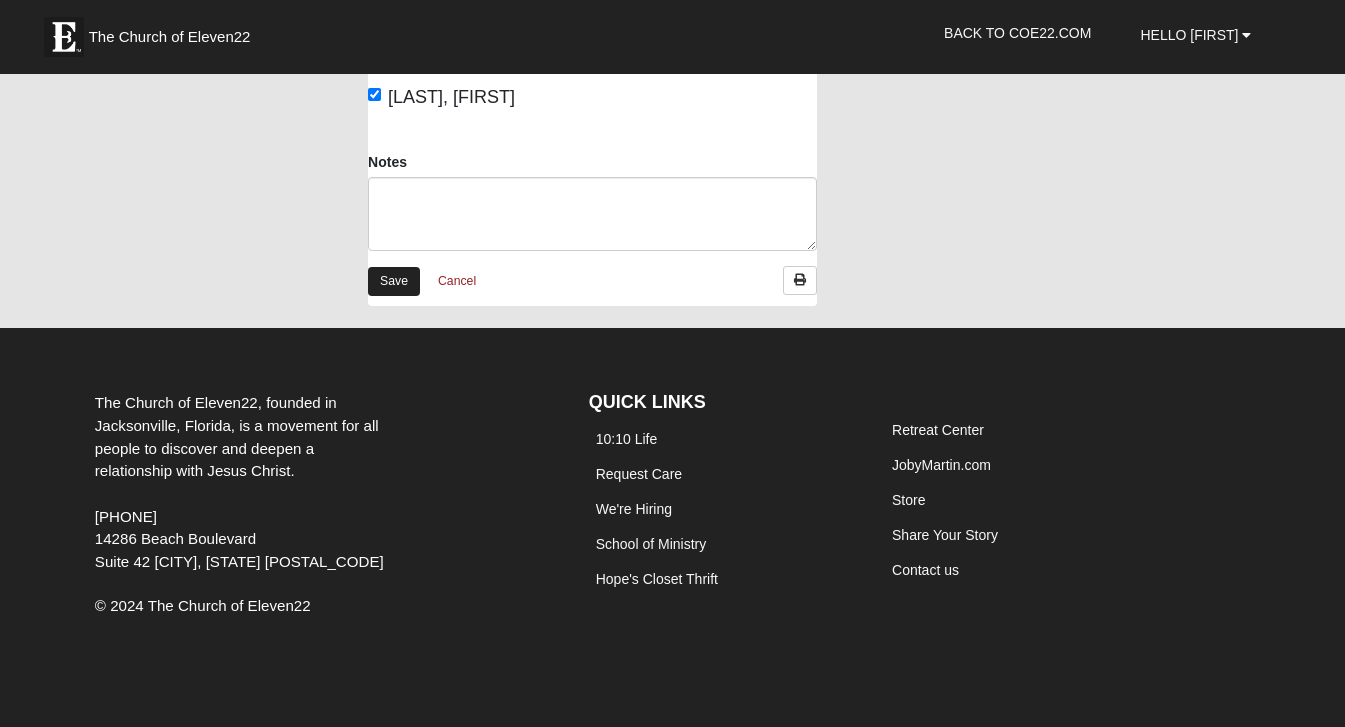click on "Save" at bounding box center (394, 281) 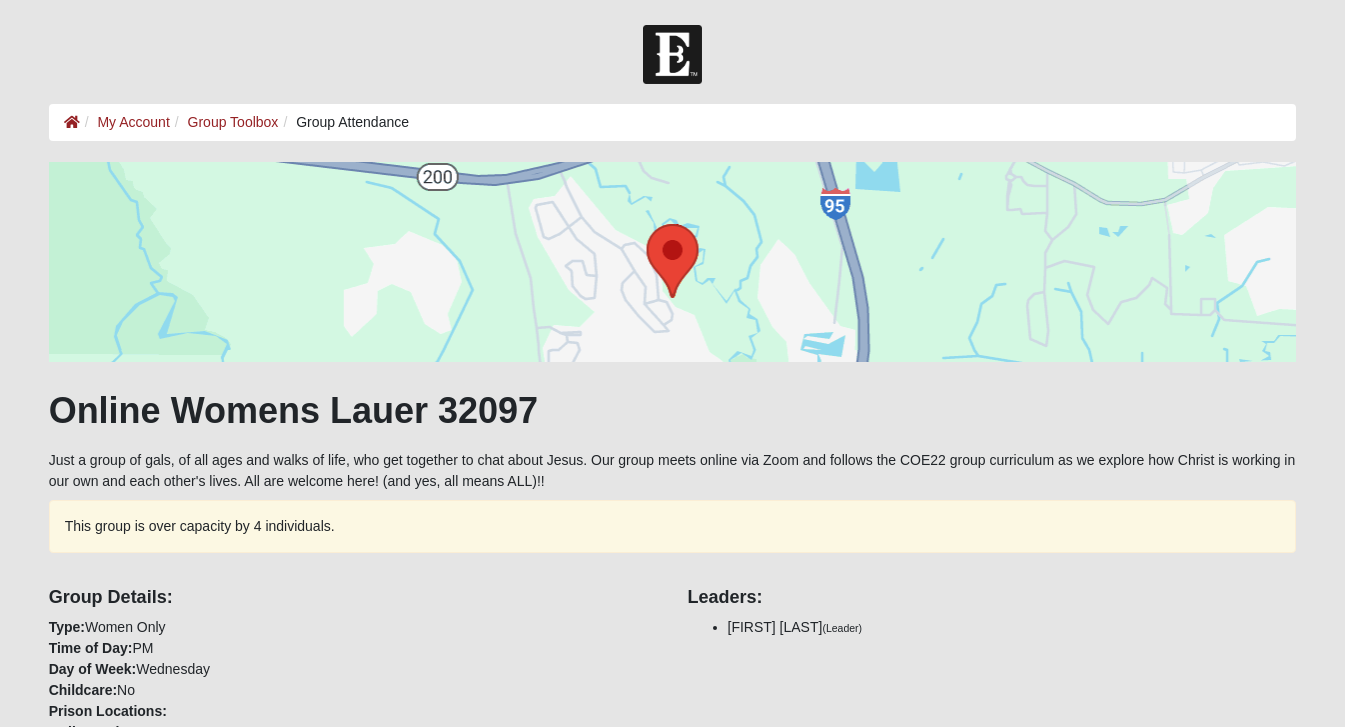 scroll, scrollTop: 0, scrollLeft: 0, axis: both 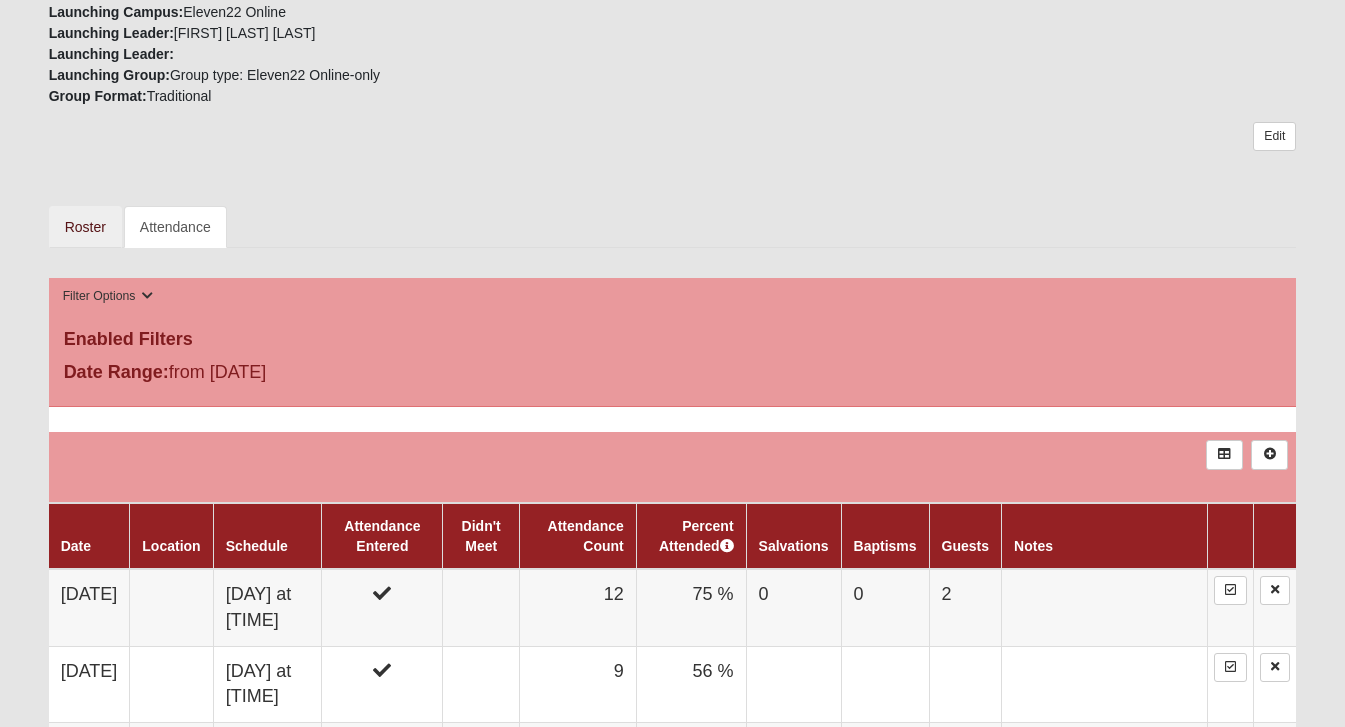 click on "Roster" at bounding box center [85, 227] 